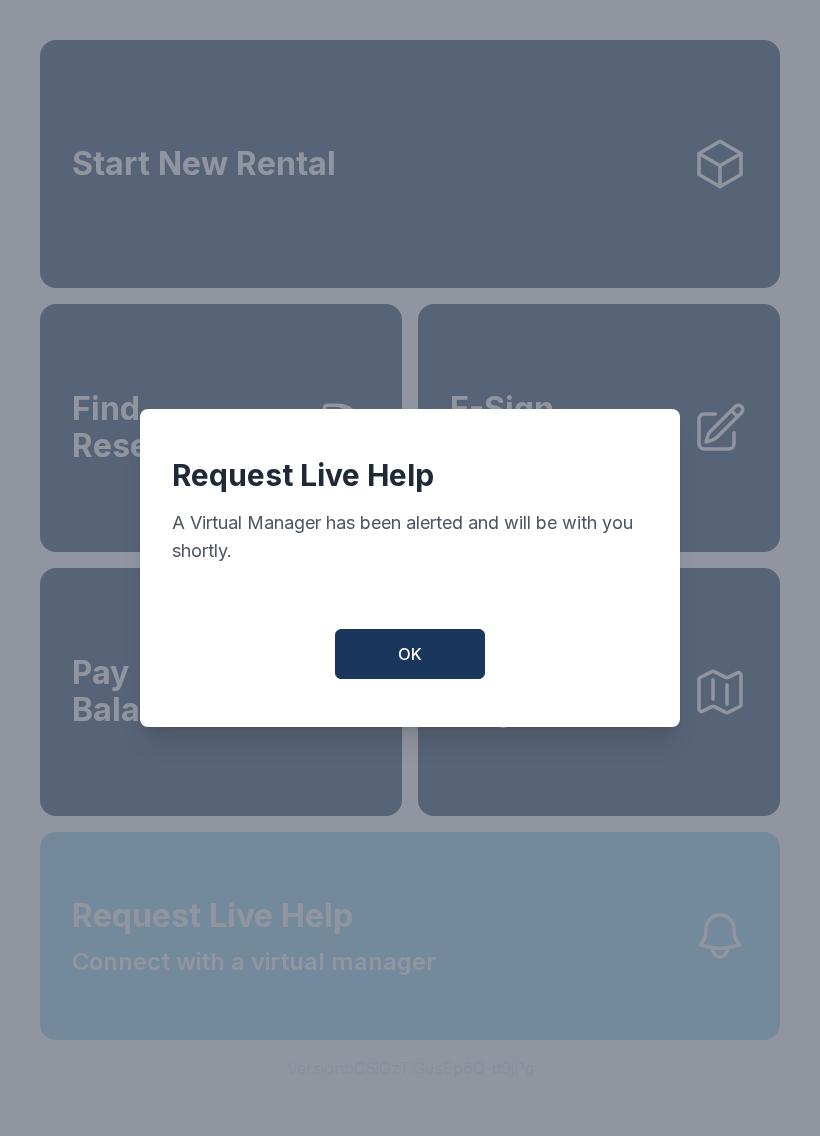 scroll, scrollTop: 0, scrollLeft: 0, axis: both 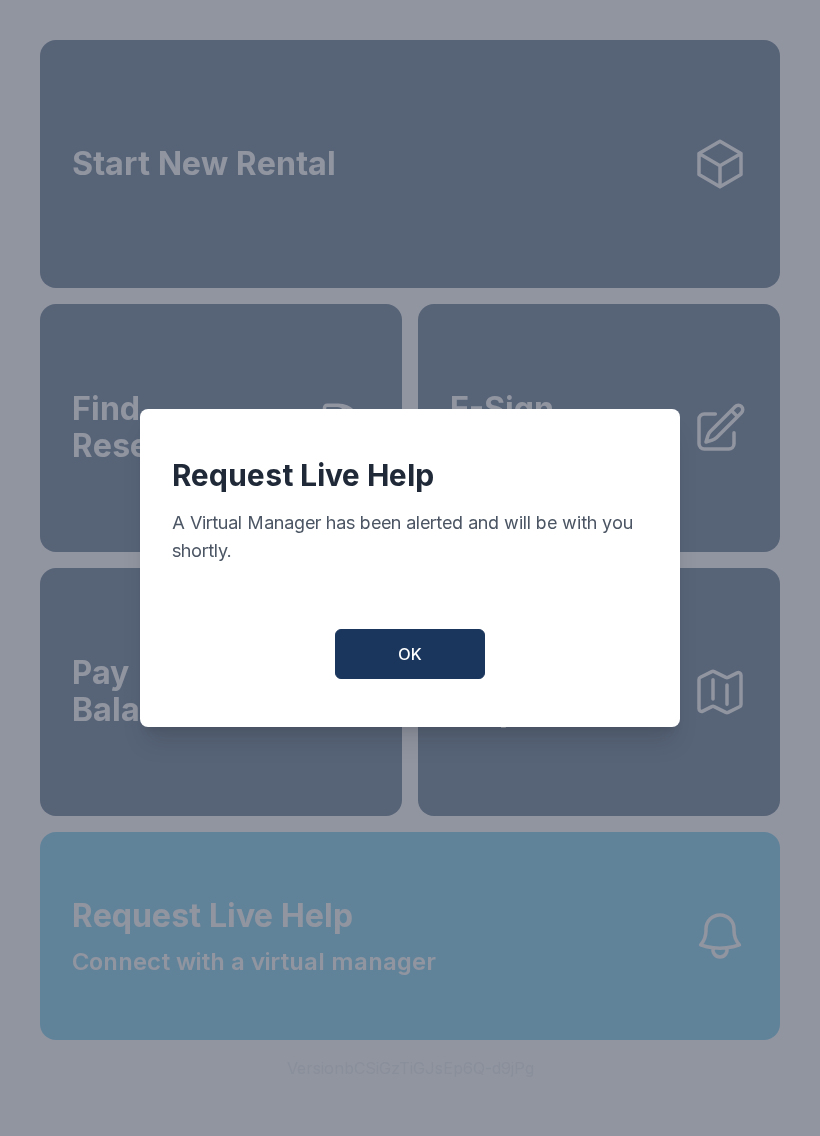 click on "OK" at bounding box center (410, 654) 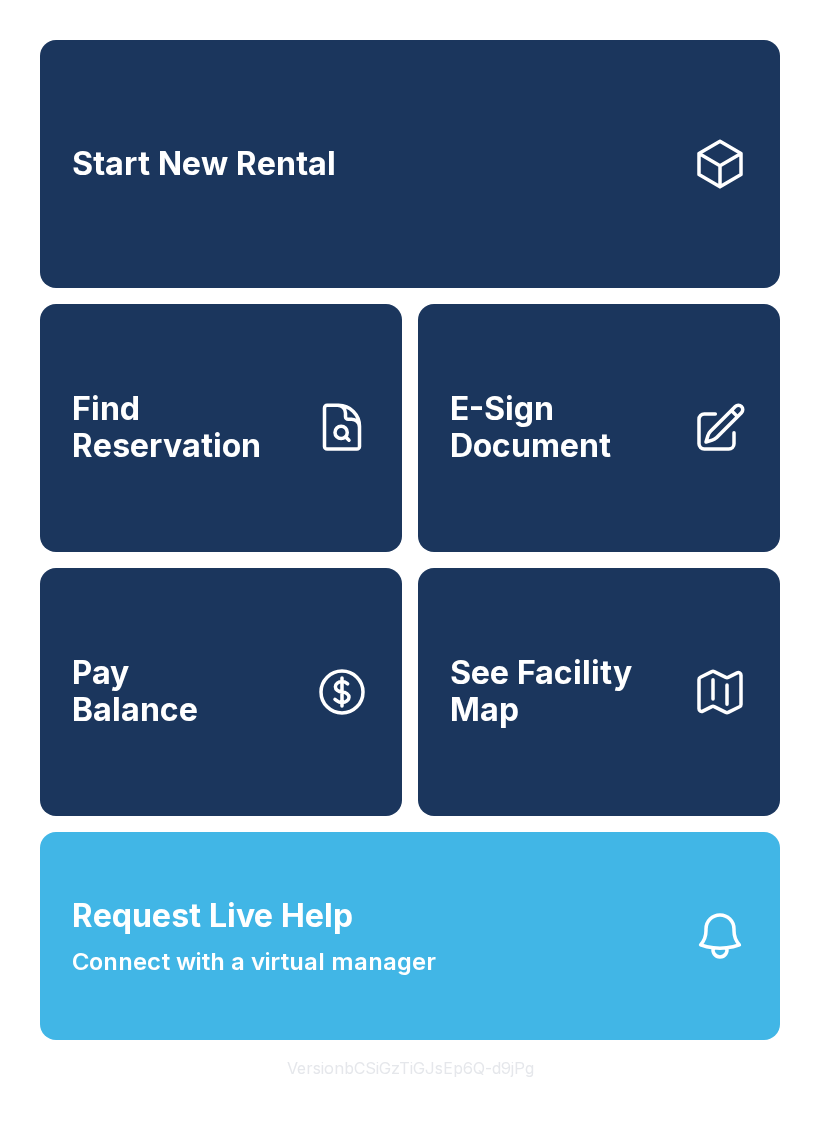 click on "Start New Rental" at bounding box center (410, 164) 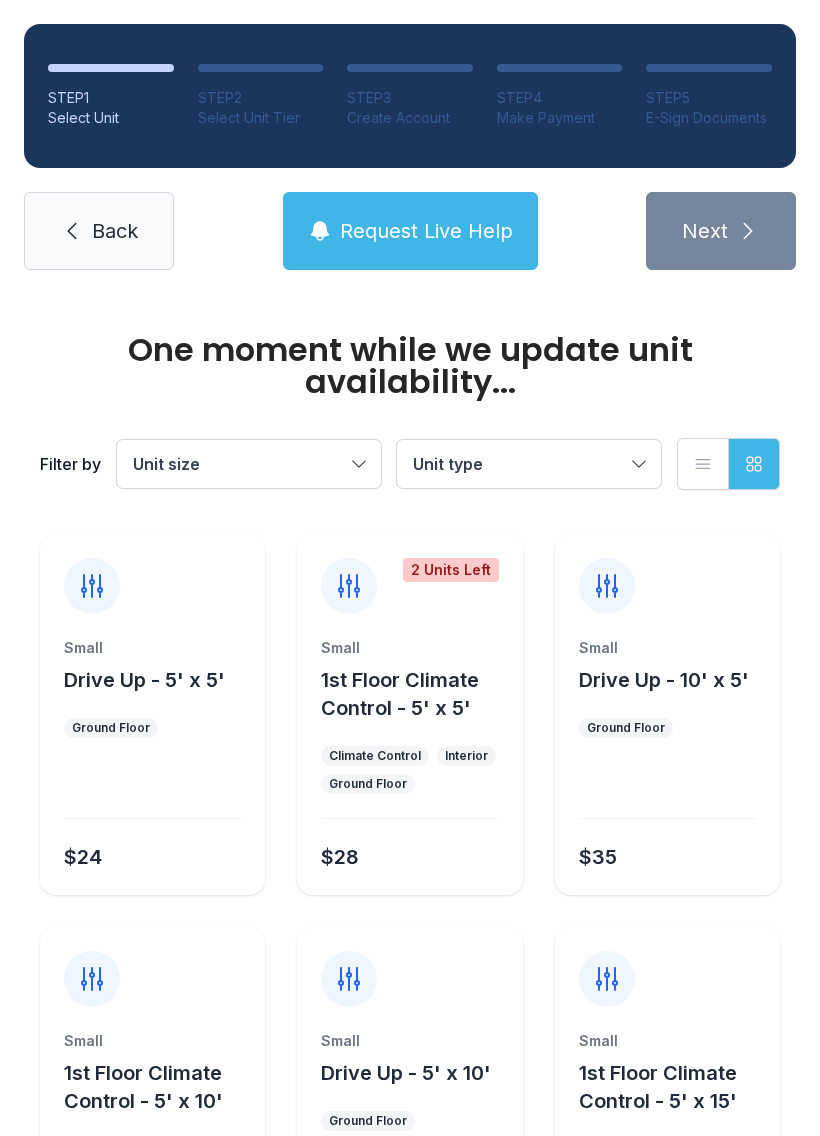click on "Unit type" at bounding box center [529, 464] 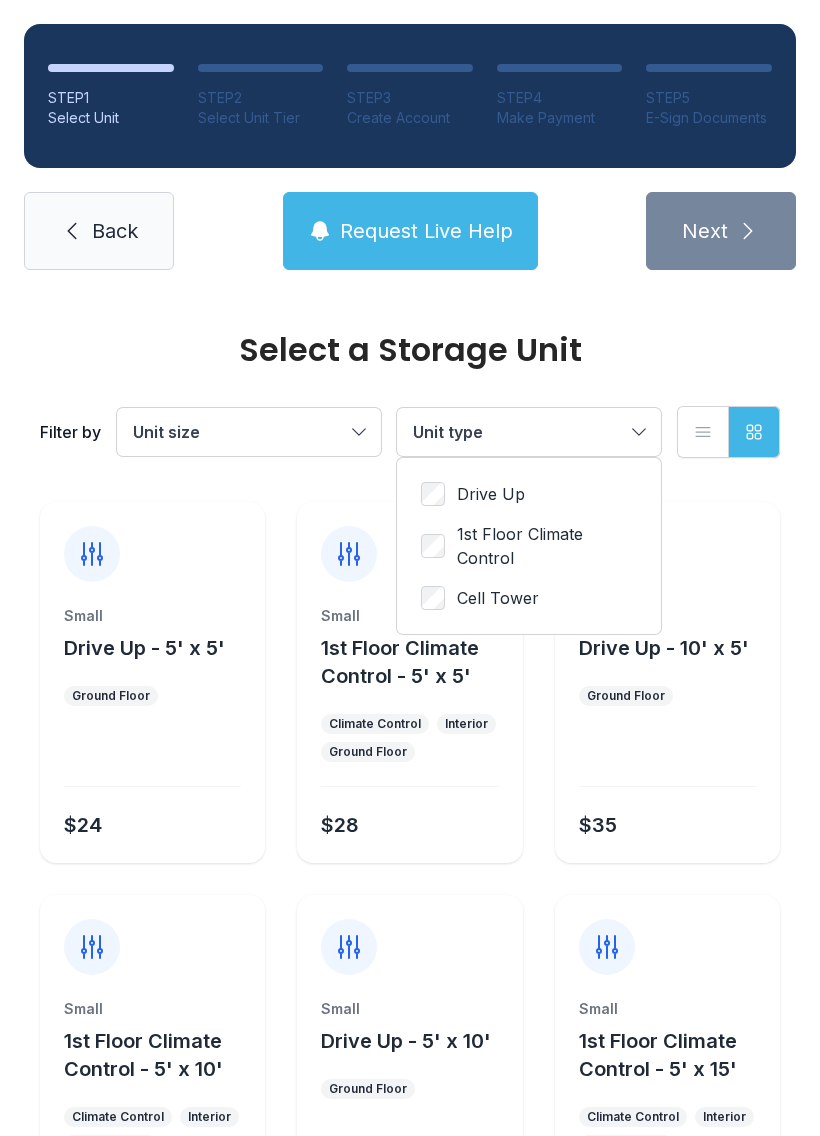 click on "1st Floor Climate Control" at bounding box center (491, 494) 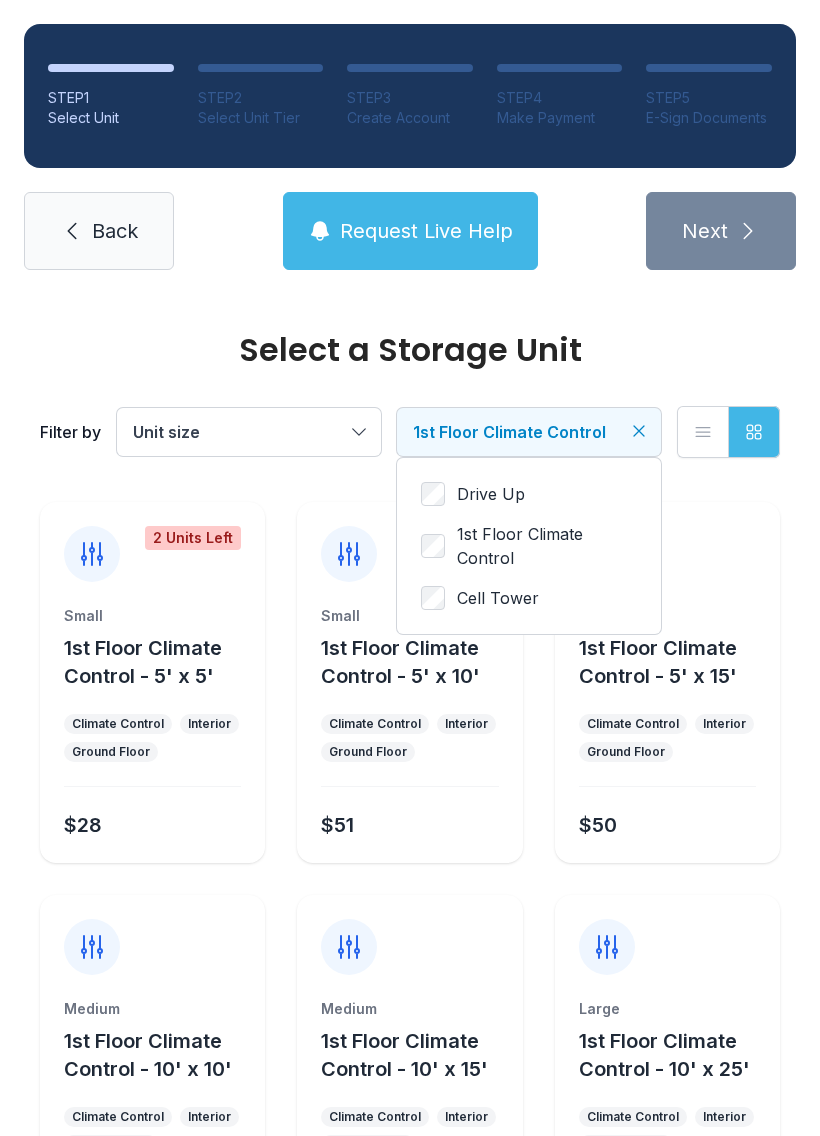 click on "1st Floor Climate Control" at bounding box center [519, 432] 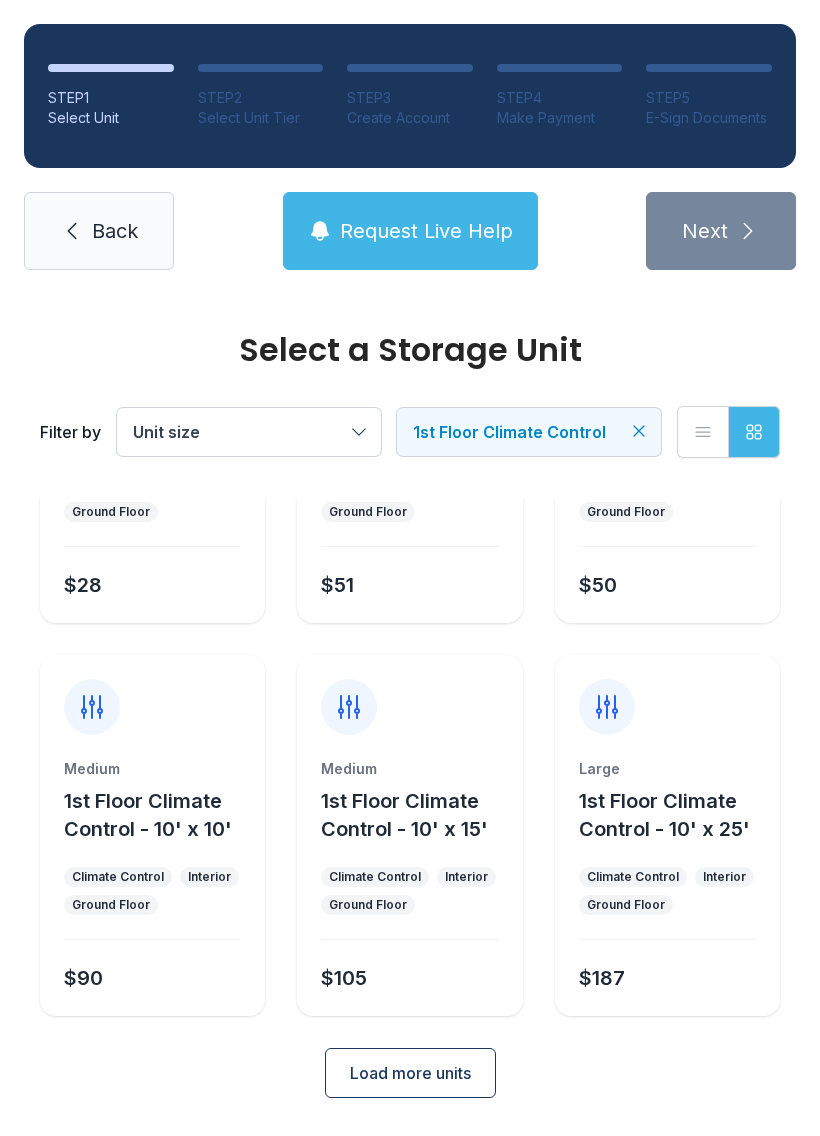 scroll, scrollTop: 238, scrollLeft: 0, axis: vertical 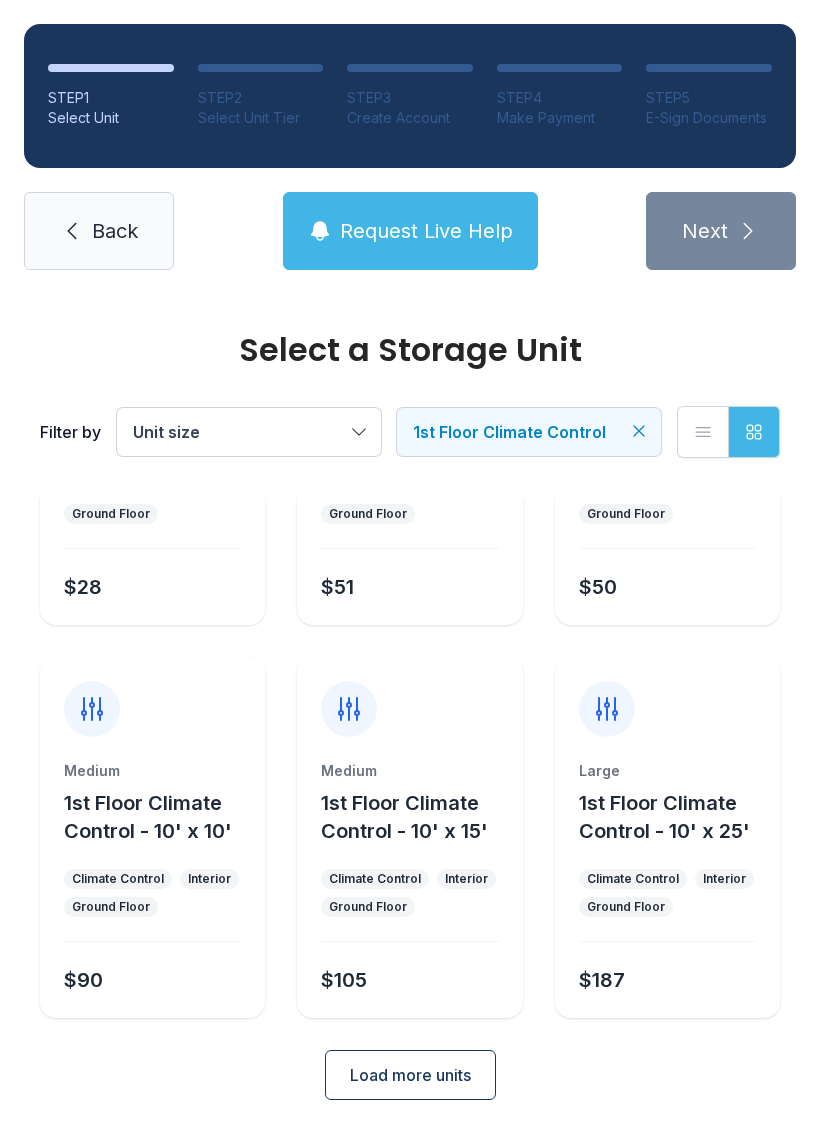 click on "1st Floor Climate Control - 10' x 10'" at bounding box center (143, 424) 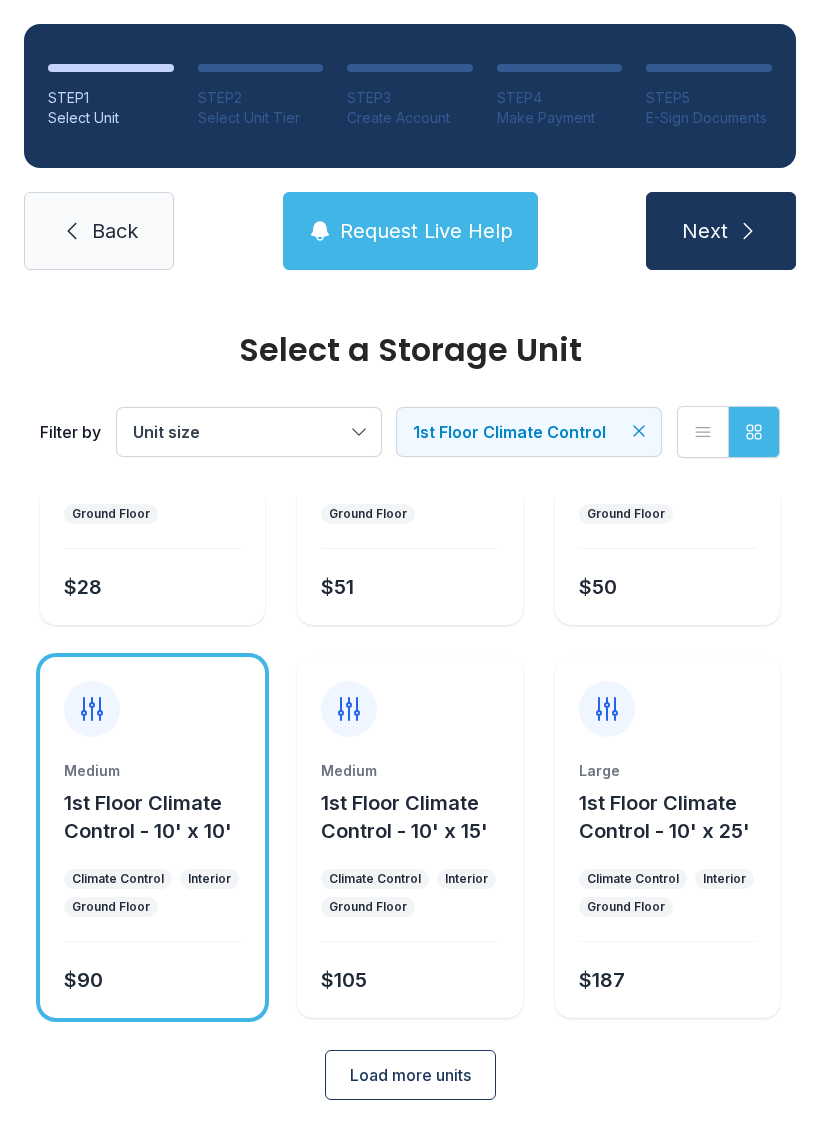click on "1st Floor Climate Control - 10' x 10'" at bounding box center [148, 817] 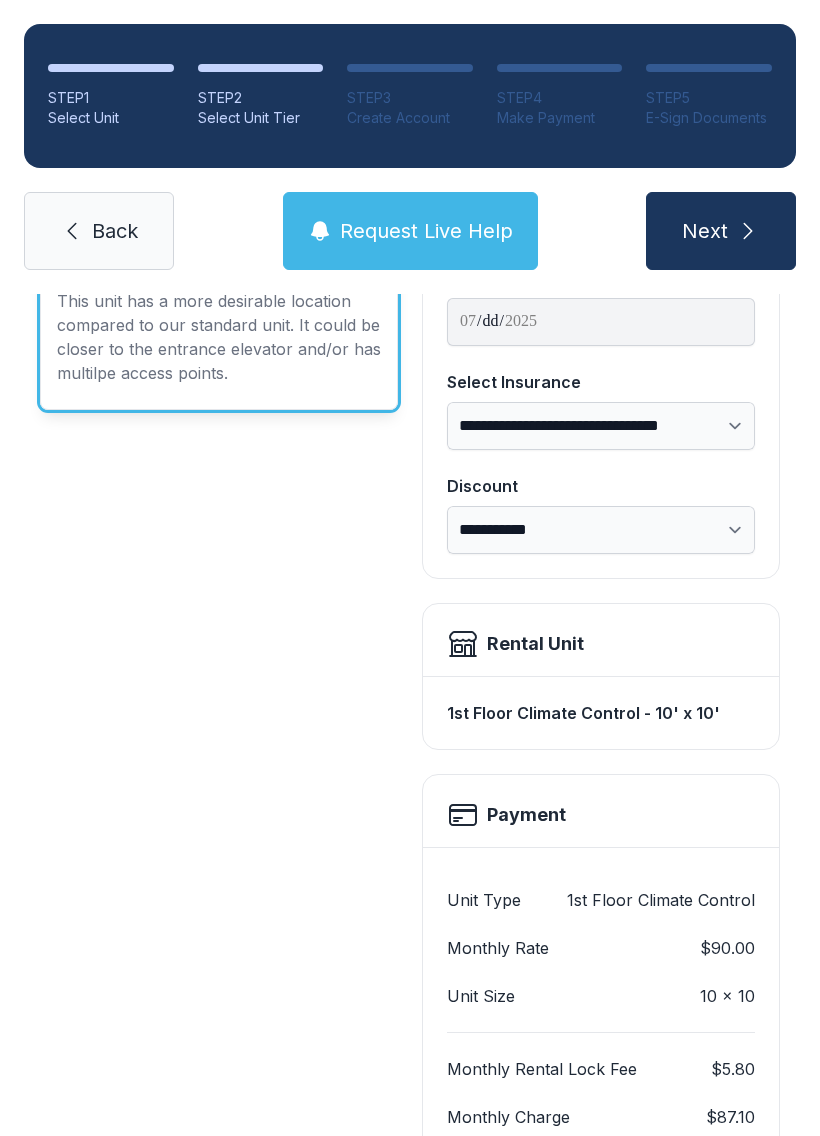 scroll, scrollTop: 0, scrollLeft: 0, axis: both 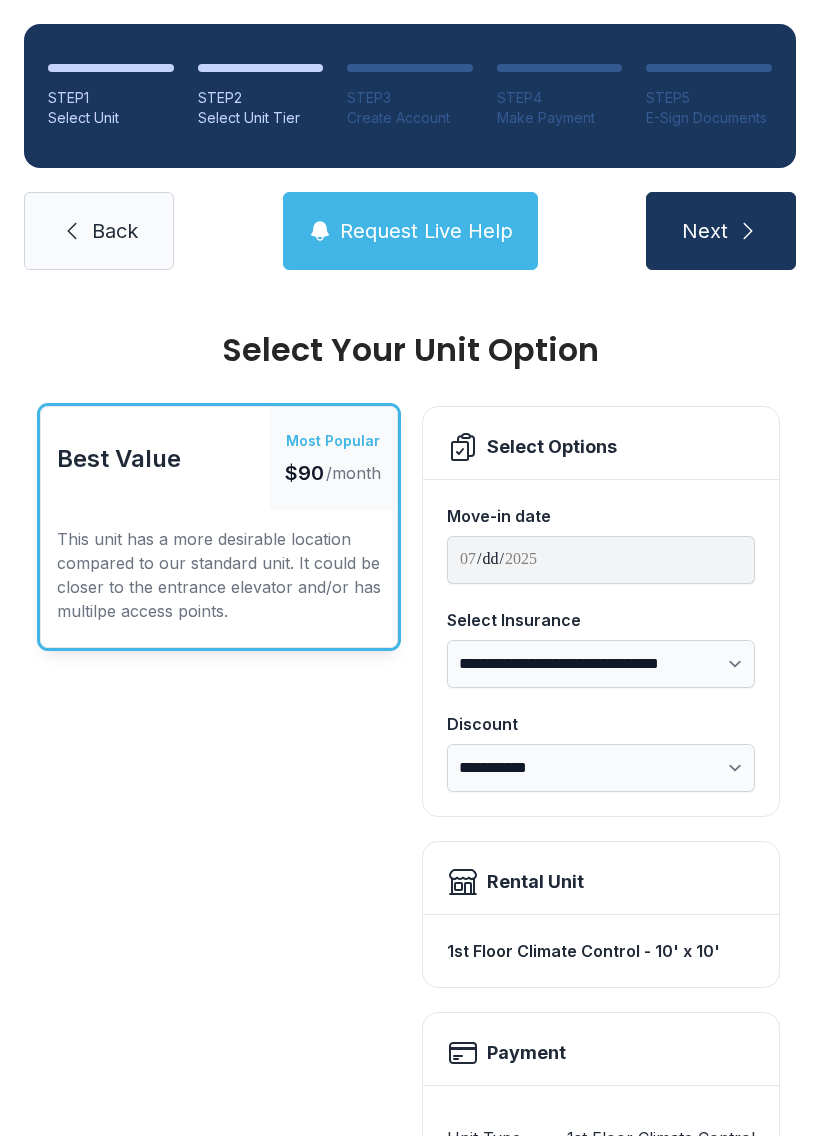 click on "Back" at bounding box center [99, 231] 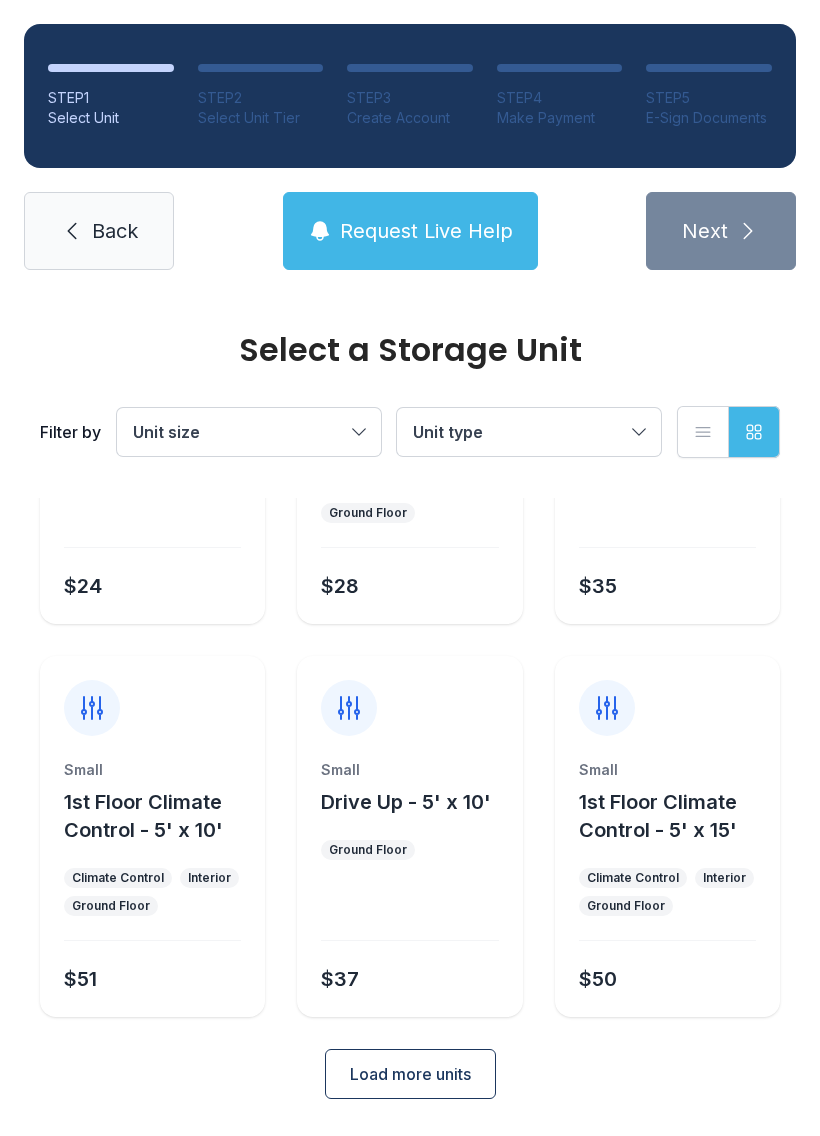 scroll, scrollTop: 238, scrollLeft: 0, axis: vertical 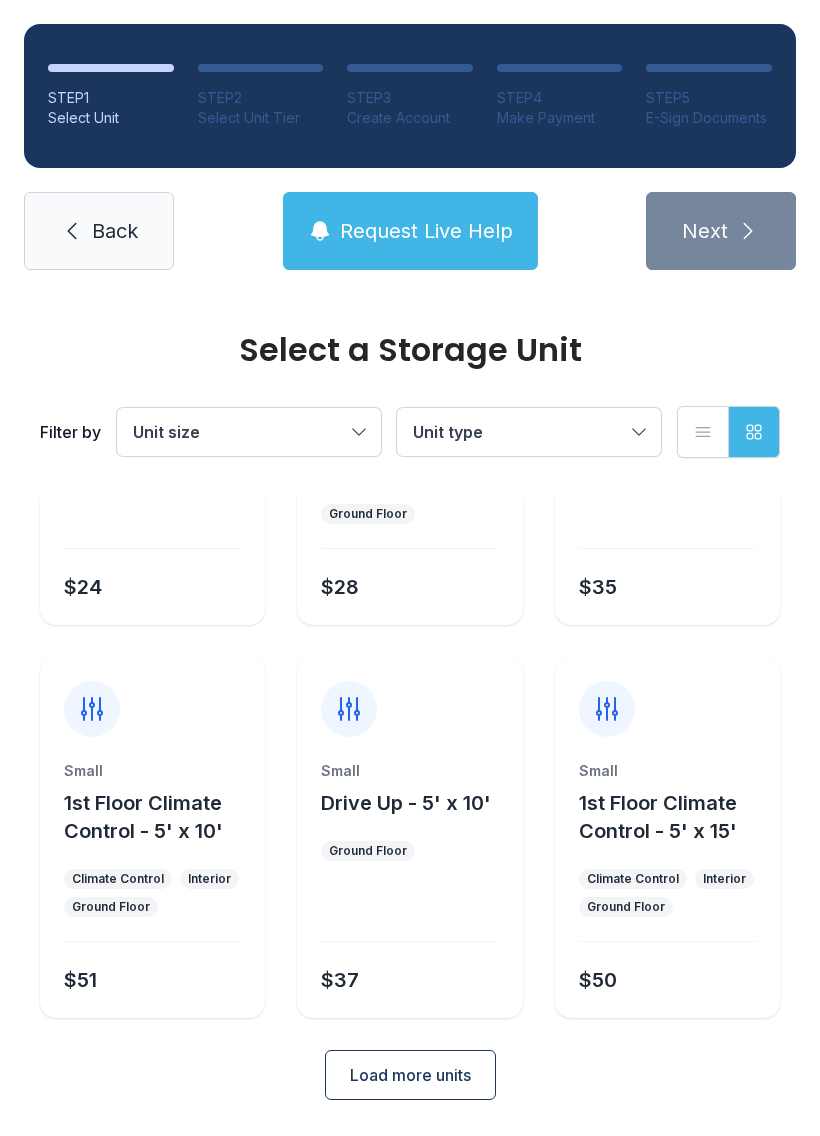 click on "Unit type" at bounding box center (448, 432) 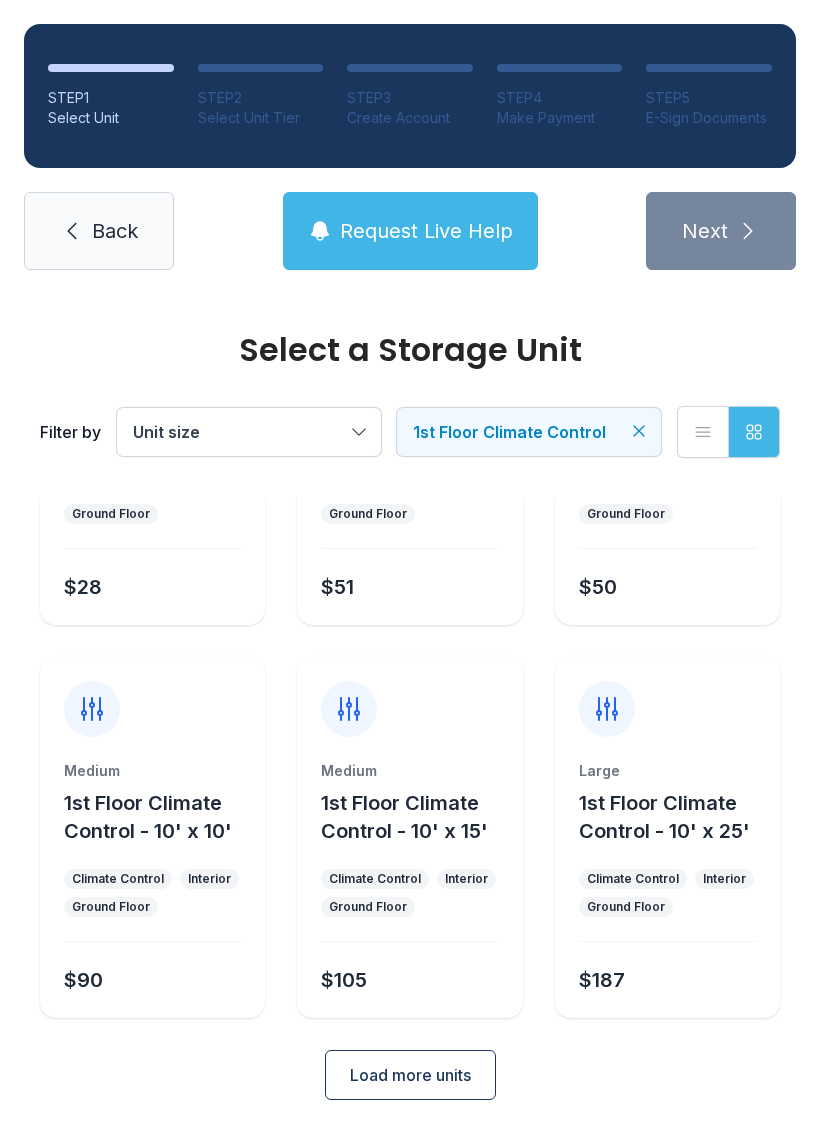 click on "1st Floor Climate Control - 10' x 15'" at bounding box center (143, 424) 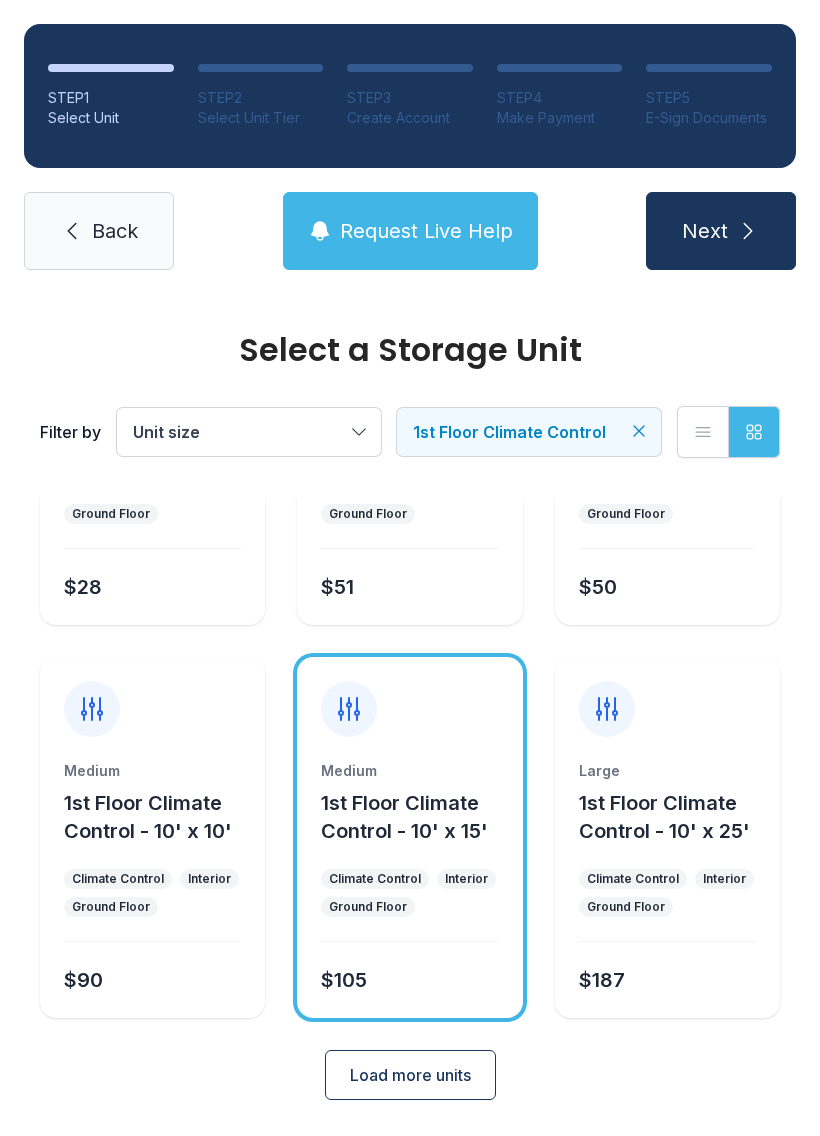click on "1st Floor Climate Control - 10' x 15'" at bounding box center [417, 817] 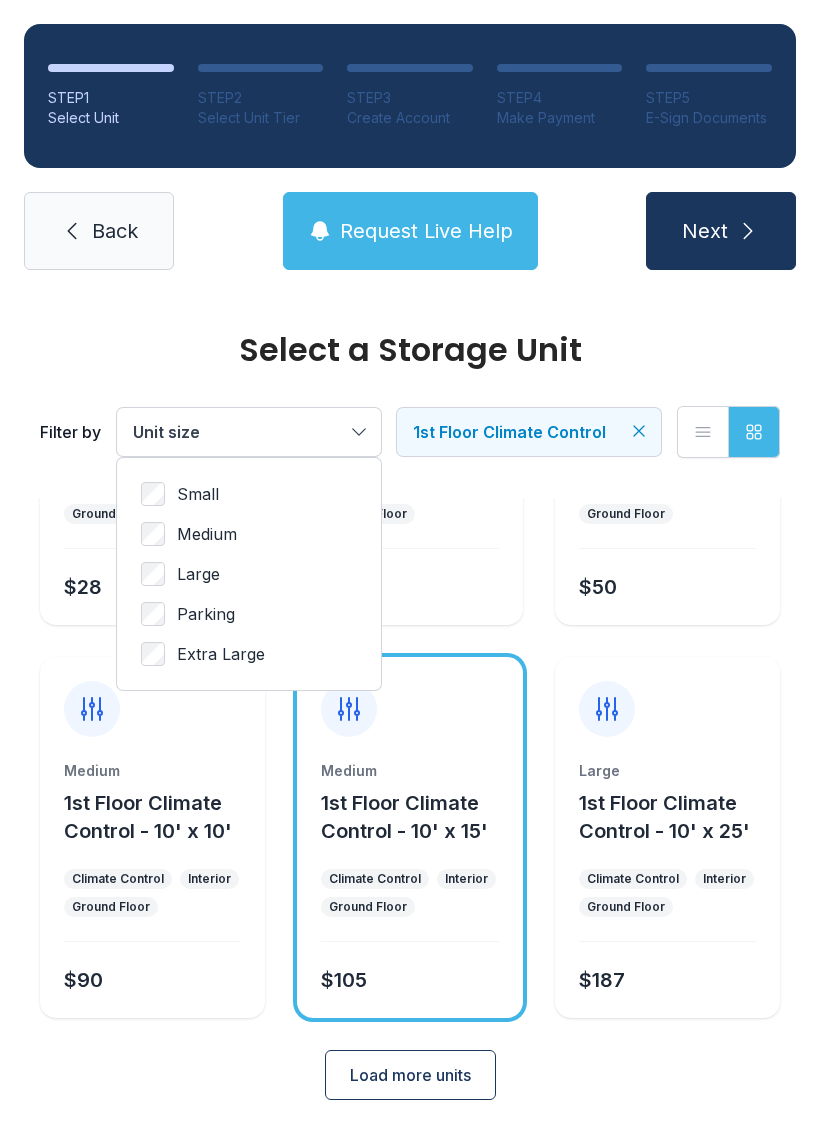 scroll, scrollTop: 0, scrollLeft: 0, axis: both 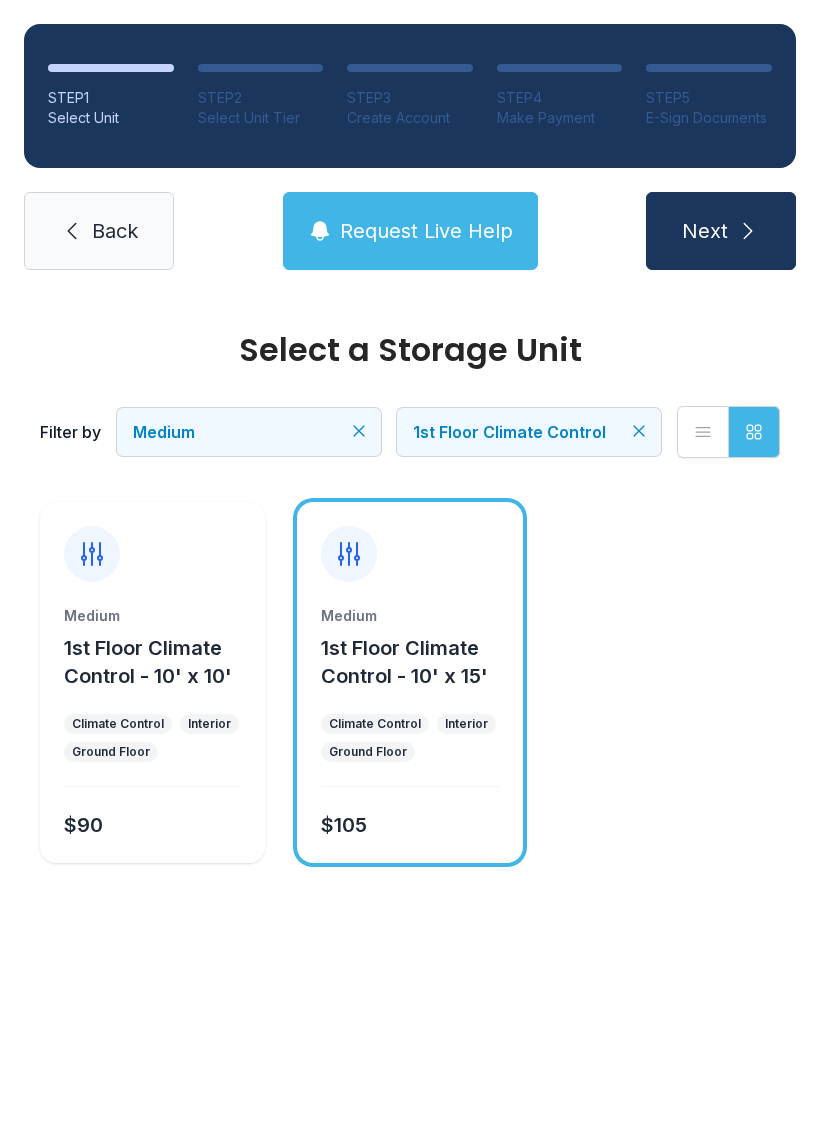 click on "Back" at bounding box center (99, 231) 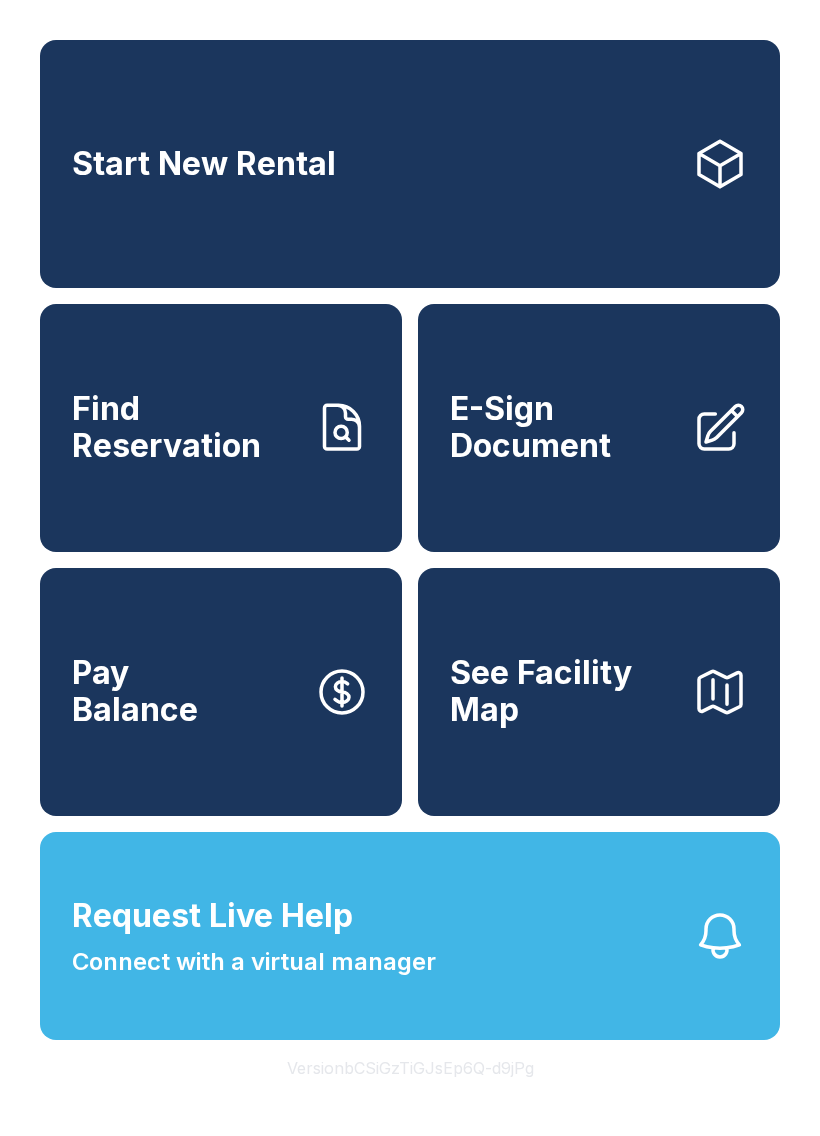 click on "E-Sign Document" at bounding box center [599, 428] 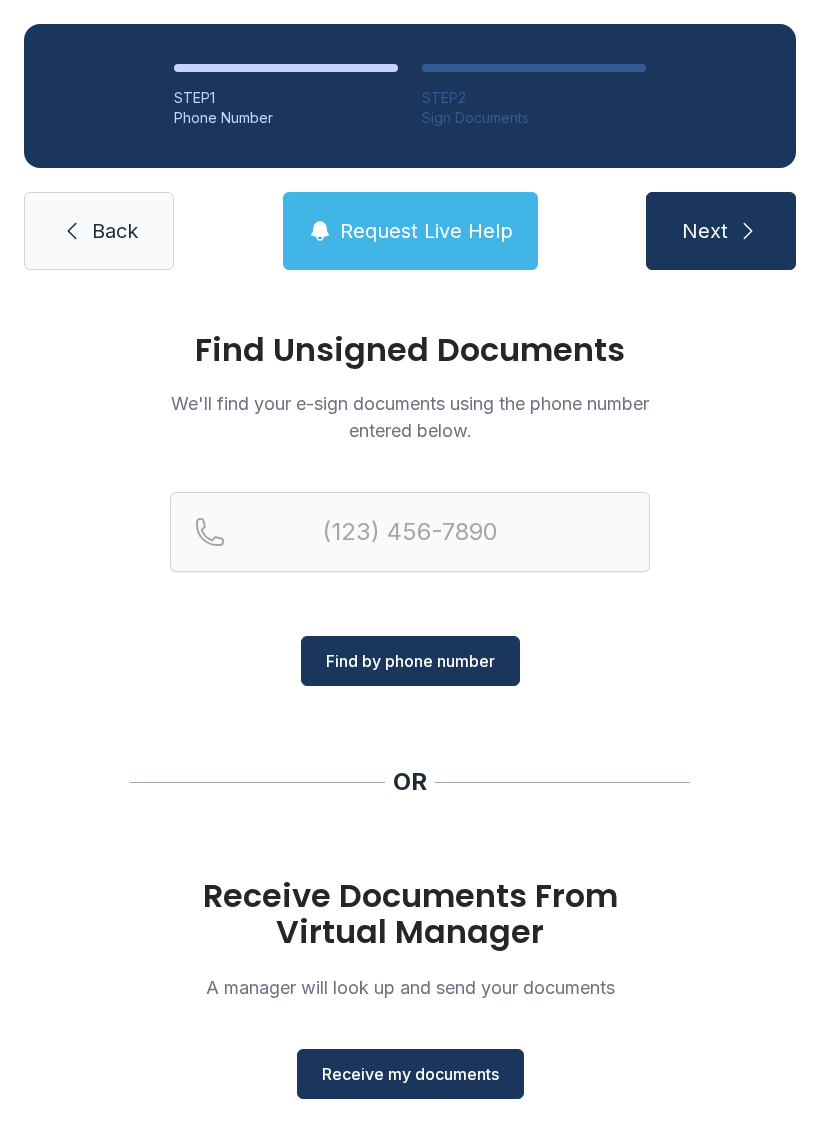 click on "Receive my documents" at bounding box center (410, 1074) 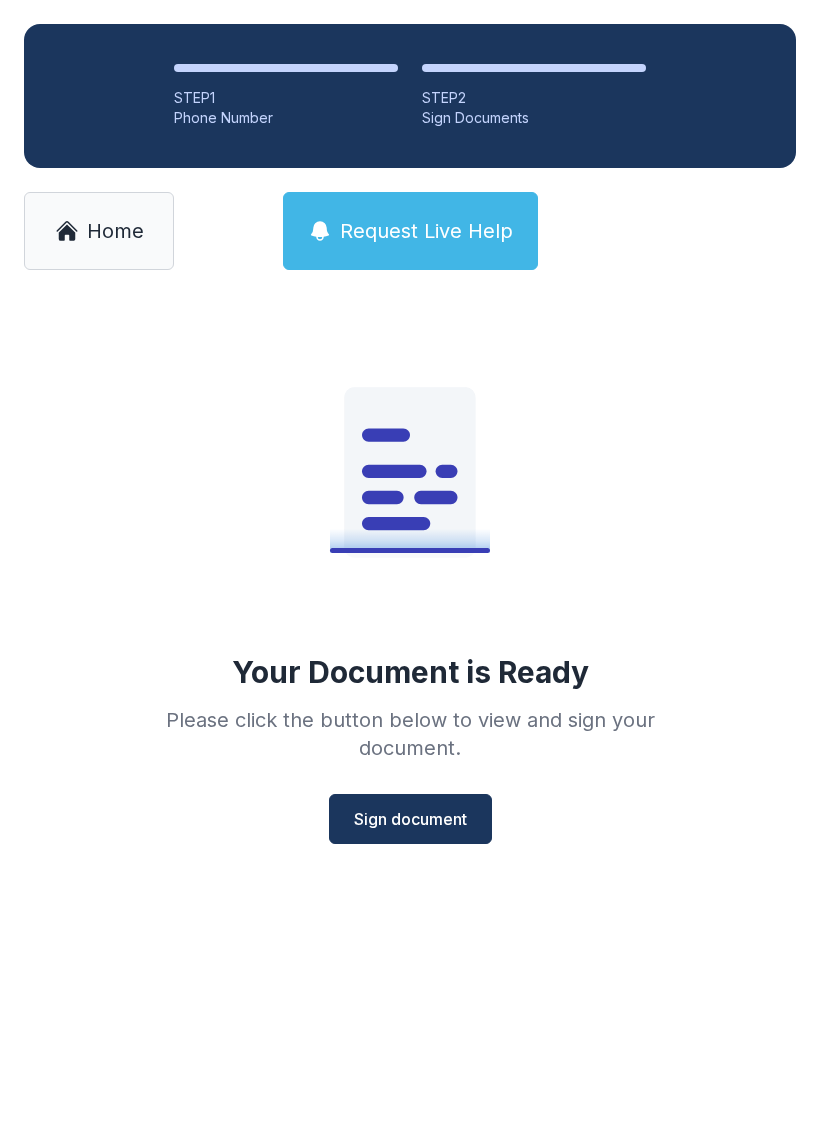 click on "Sign document" at bounding box center [410, 819] 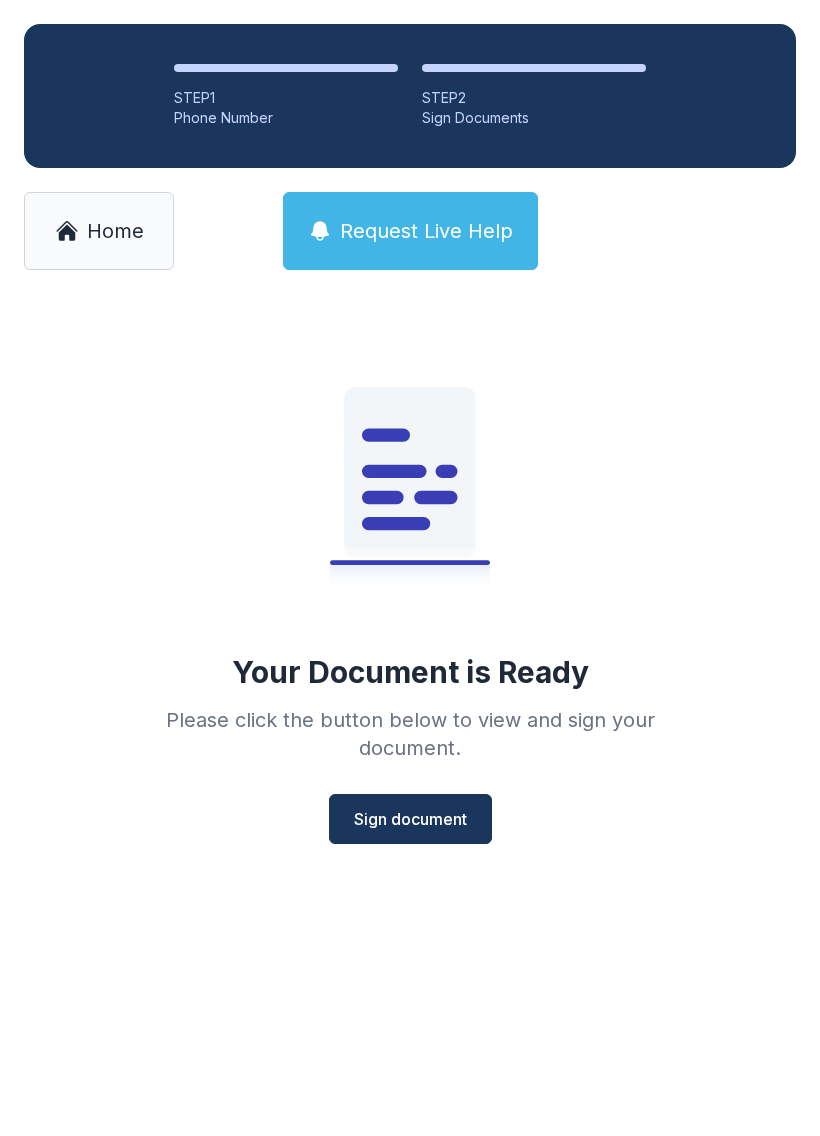 click on "Home" at bounding box center (99, 231) 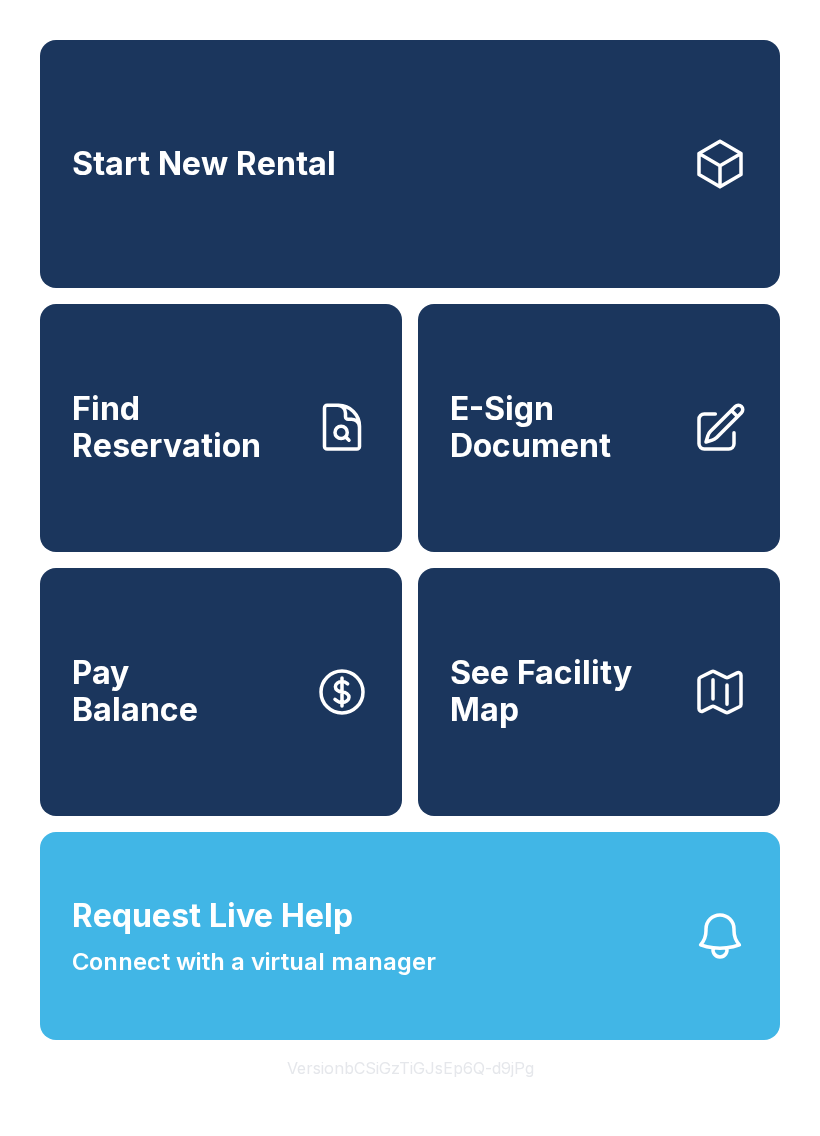 click on "E-Sign Document" at bounding box center (563, 427) 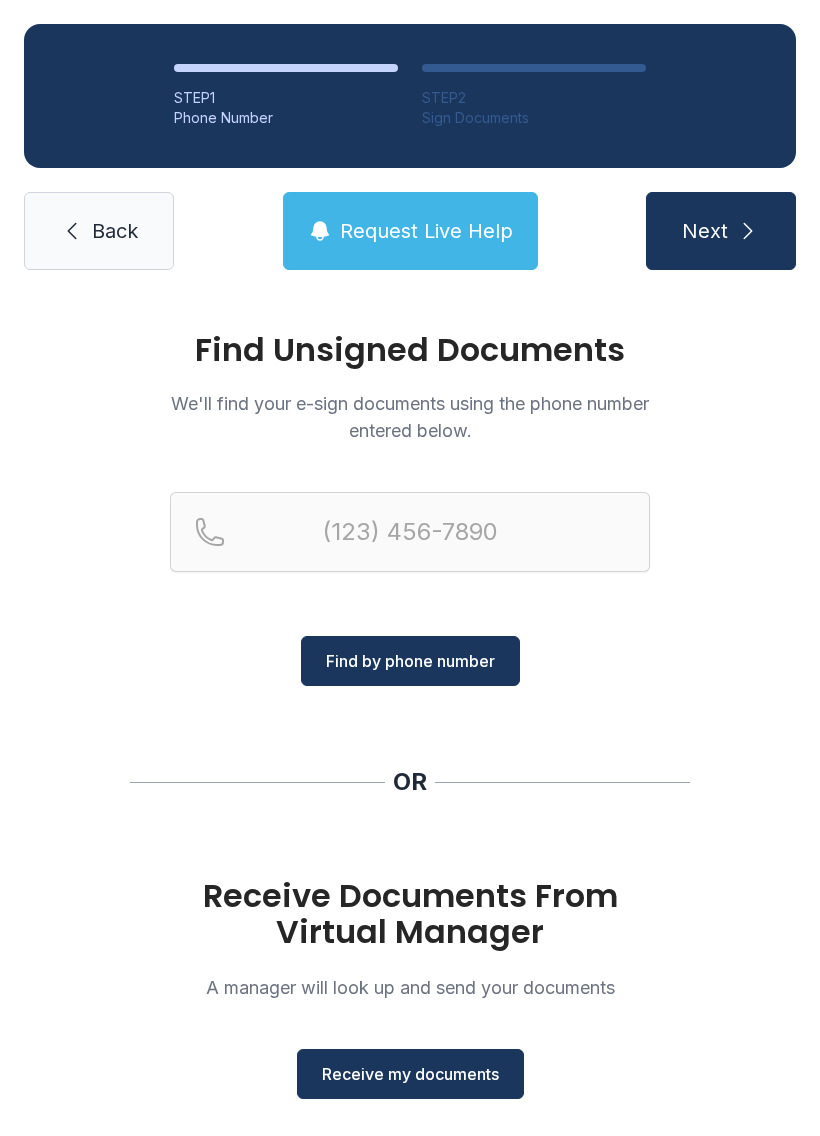 click on "Receive my documents" at bounding box center [410, 1074] 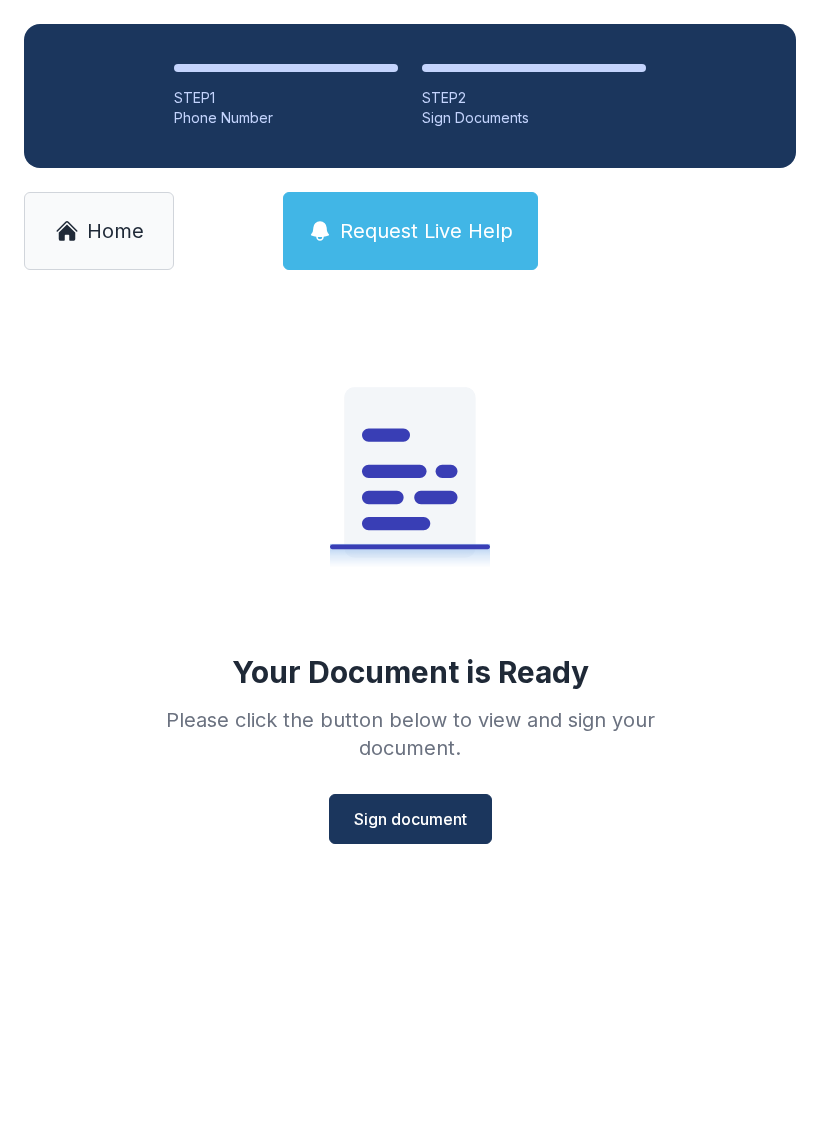 click on "Sign document" at bounding box center (410, 819) 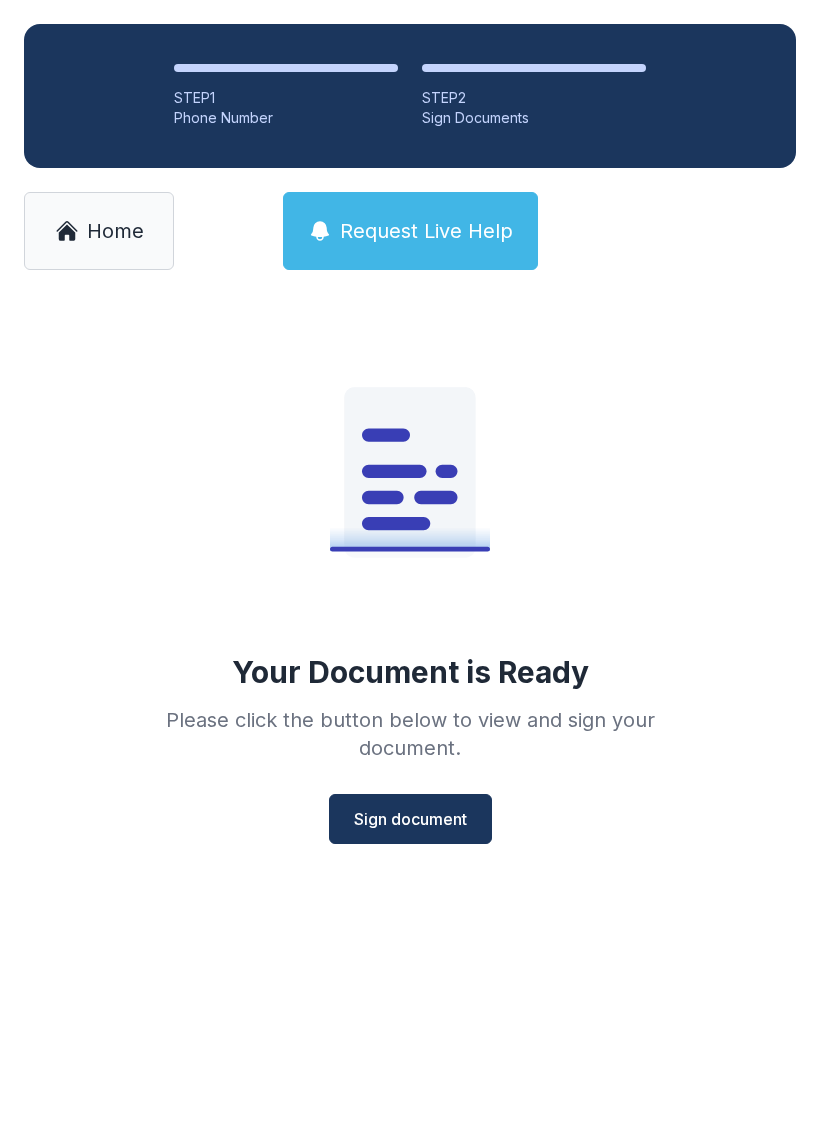 click on "Sign document" at bounding box center (410, 819) 